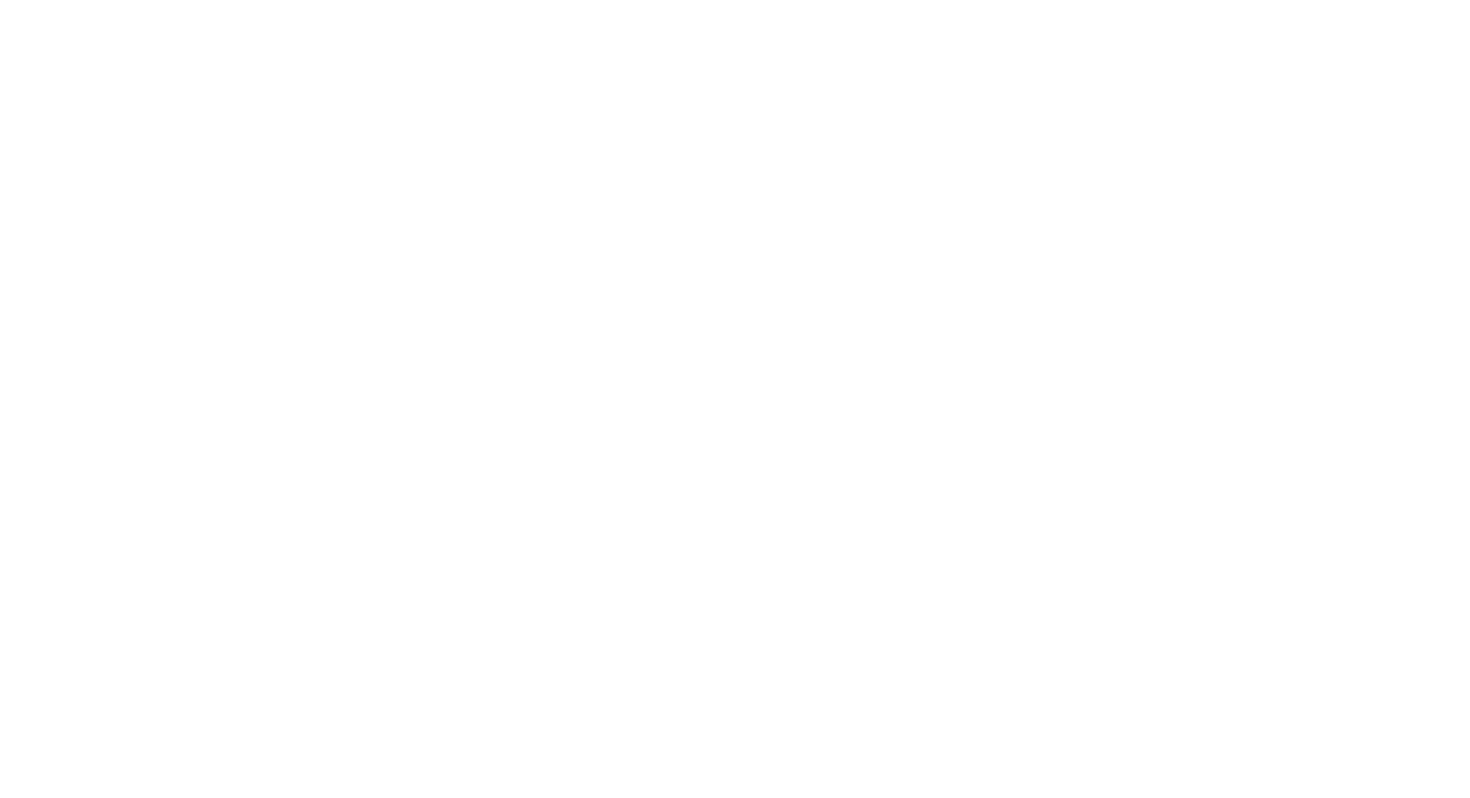 scroll, scrollTop: 0, scrollLeft: 0, axis: both 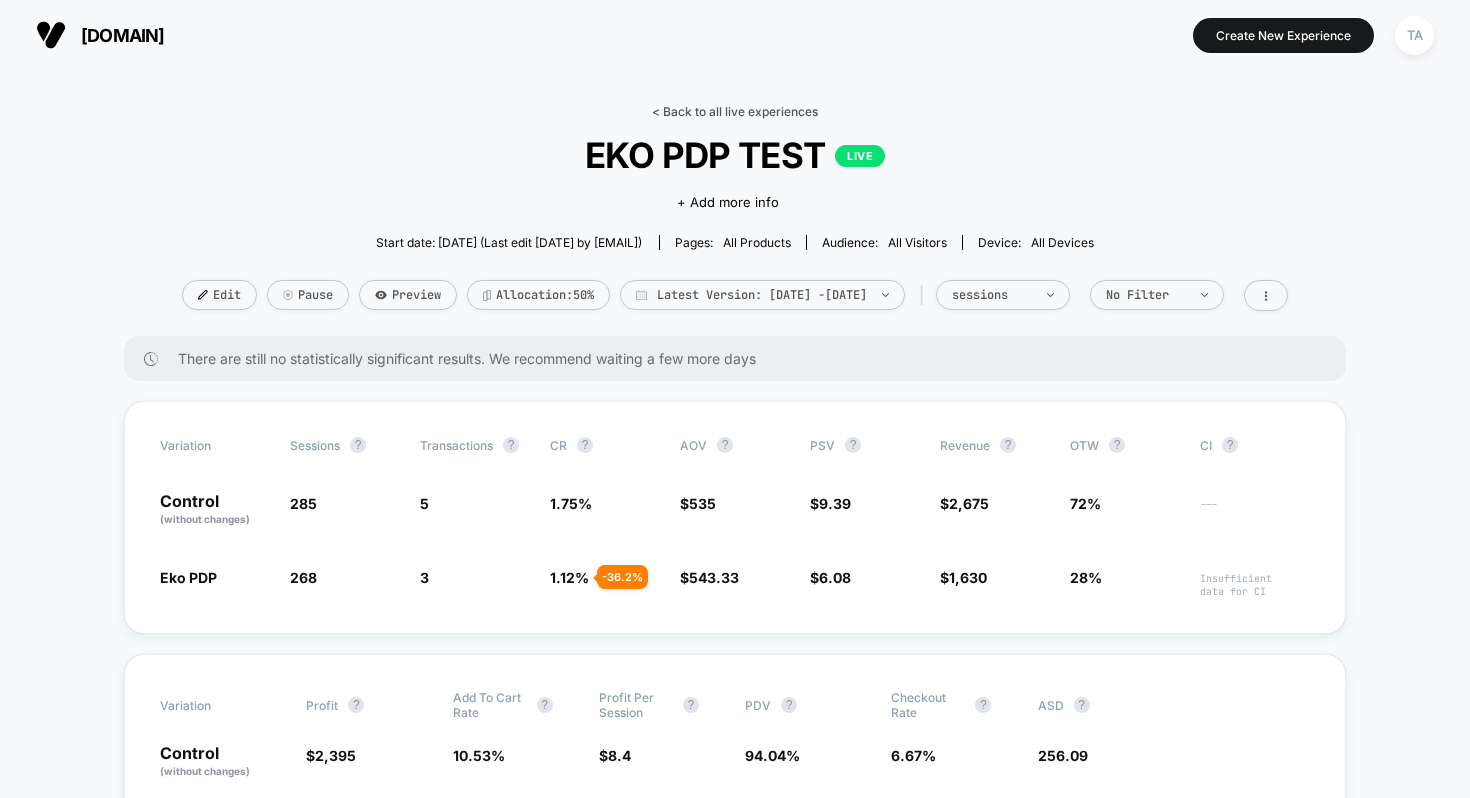 click on "< Back to all live experiences" at bounding box center [735, 111] 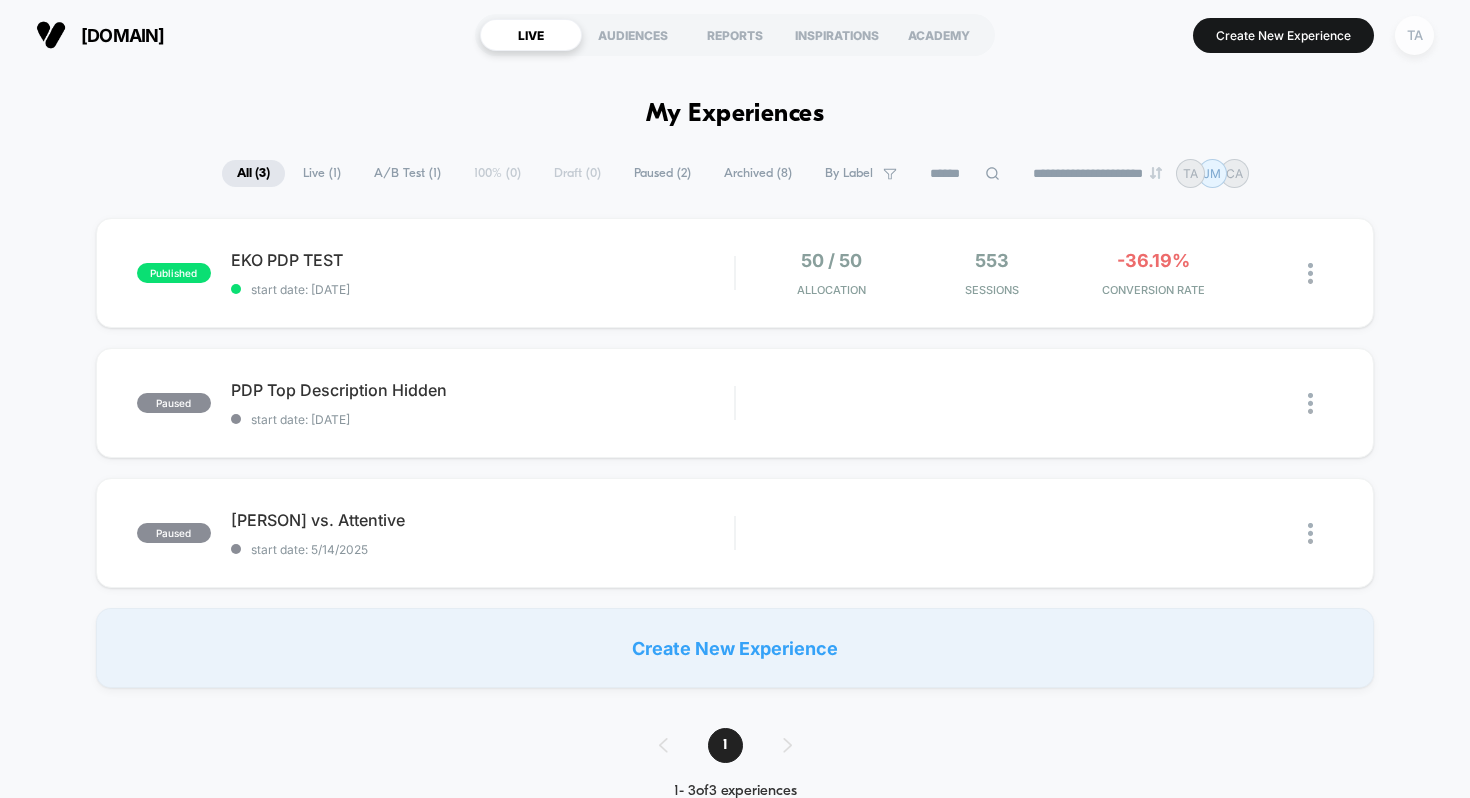 click on "TA" at bounding box center (1414, 35) 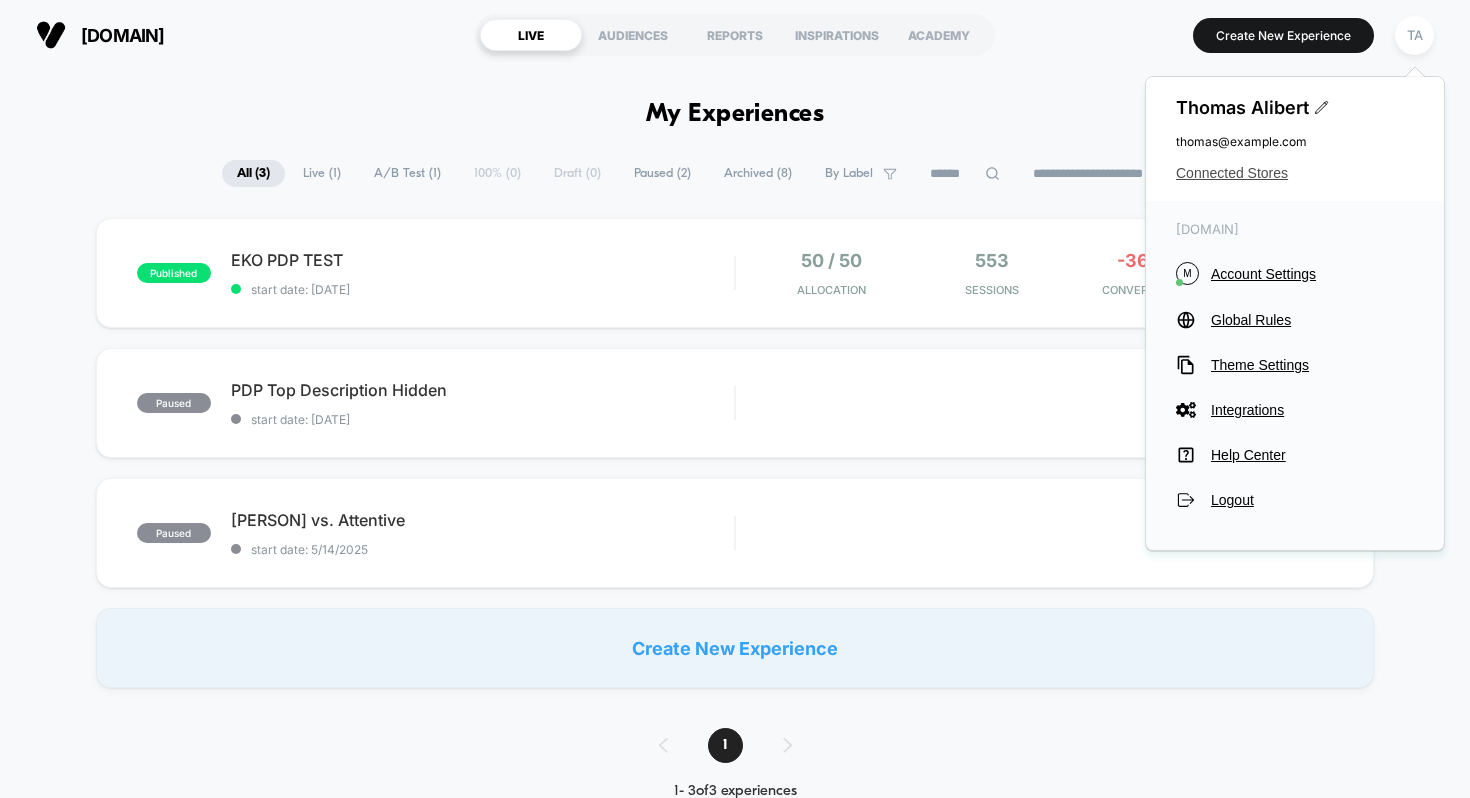 click on "Connected Stores" at bounding box center [1295, 173] 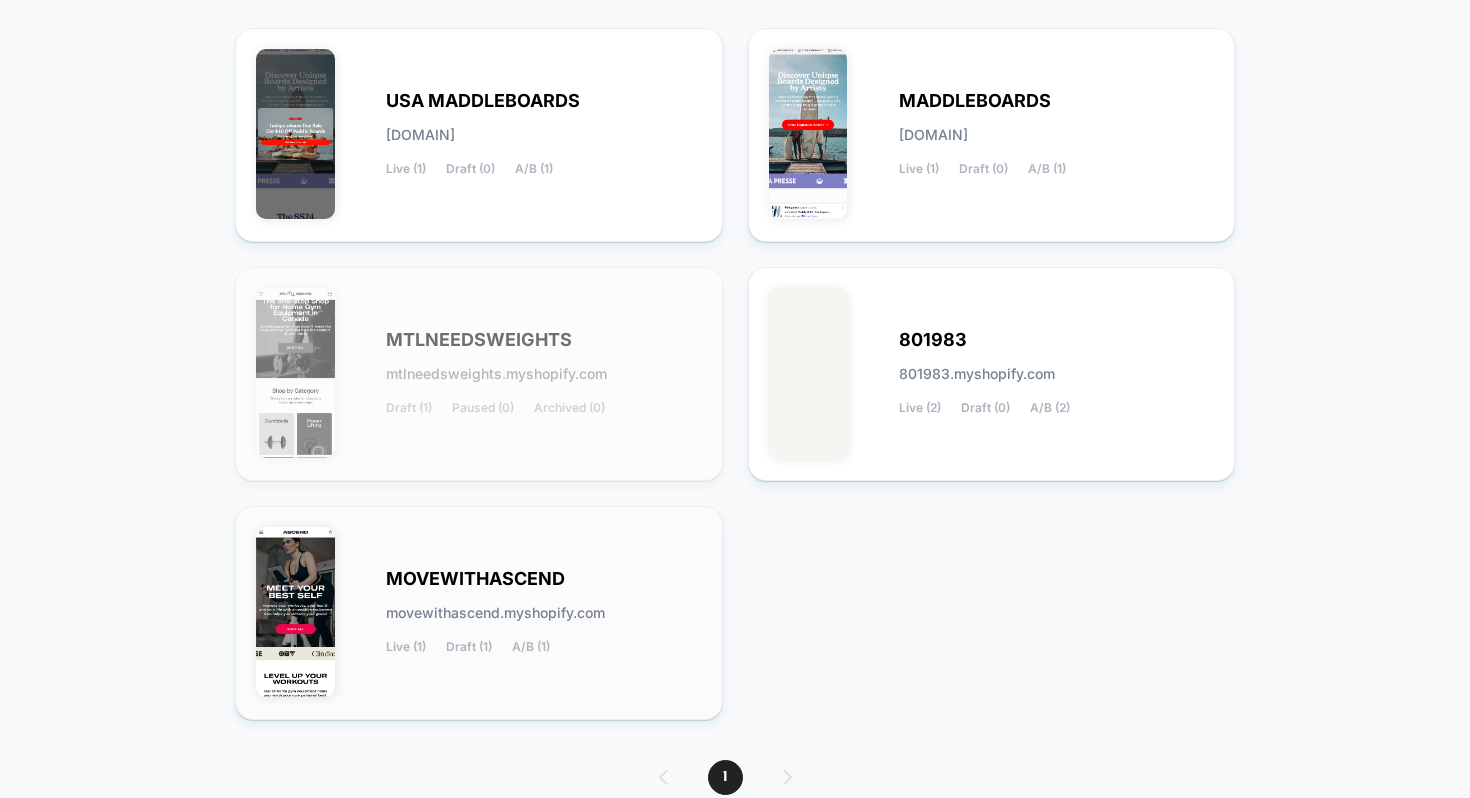 click on "MOVEWITHASCEND movewithascend.myshopify.com Live (1) Draft (1) A/B (1)" at bounding box center (479, 135) 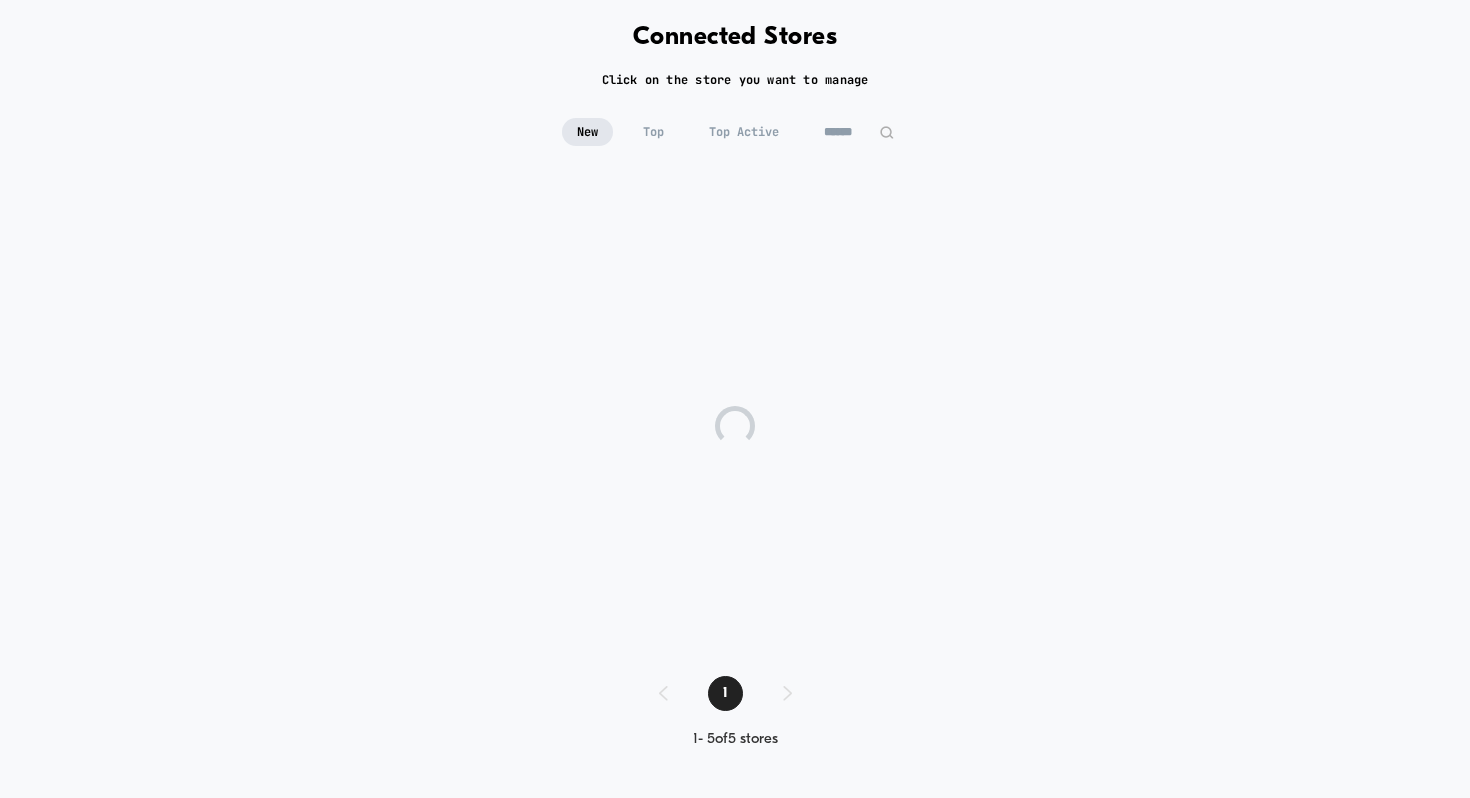 scroll, scrollTop: 91, scrollLeft: 0, axis: vertical 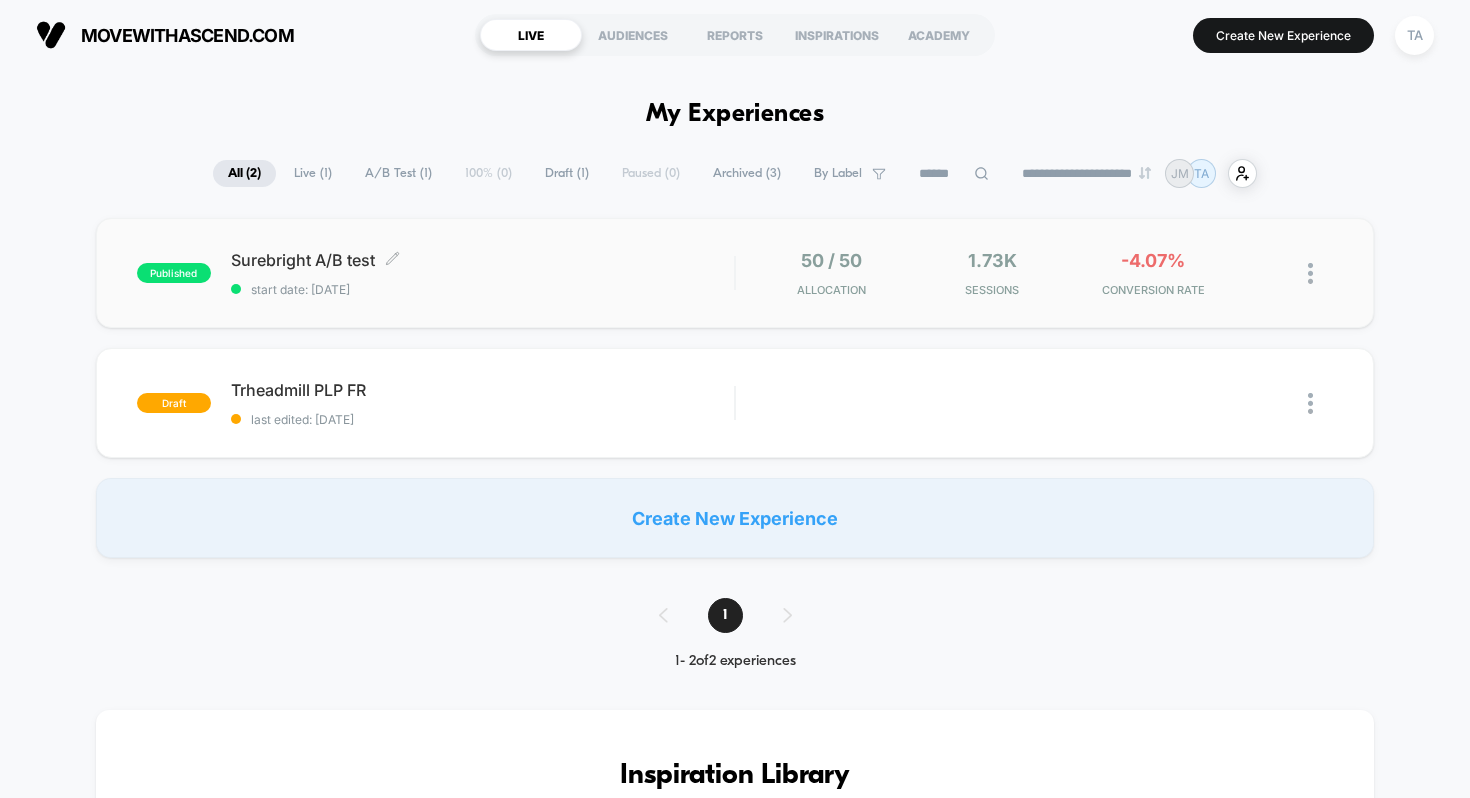 click on "Surebright A/B test Click to edit experience details" at bounding box center [483, 260] 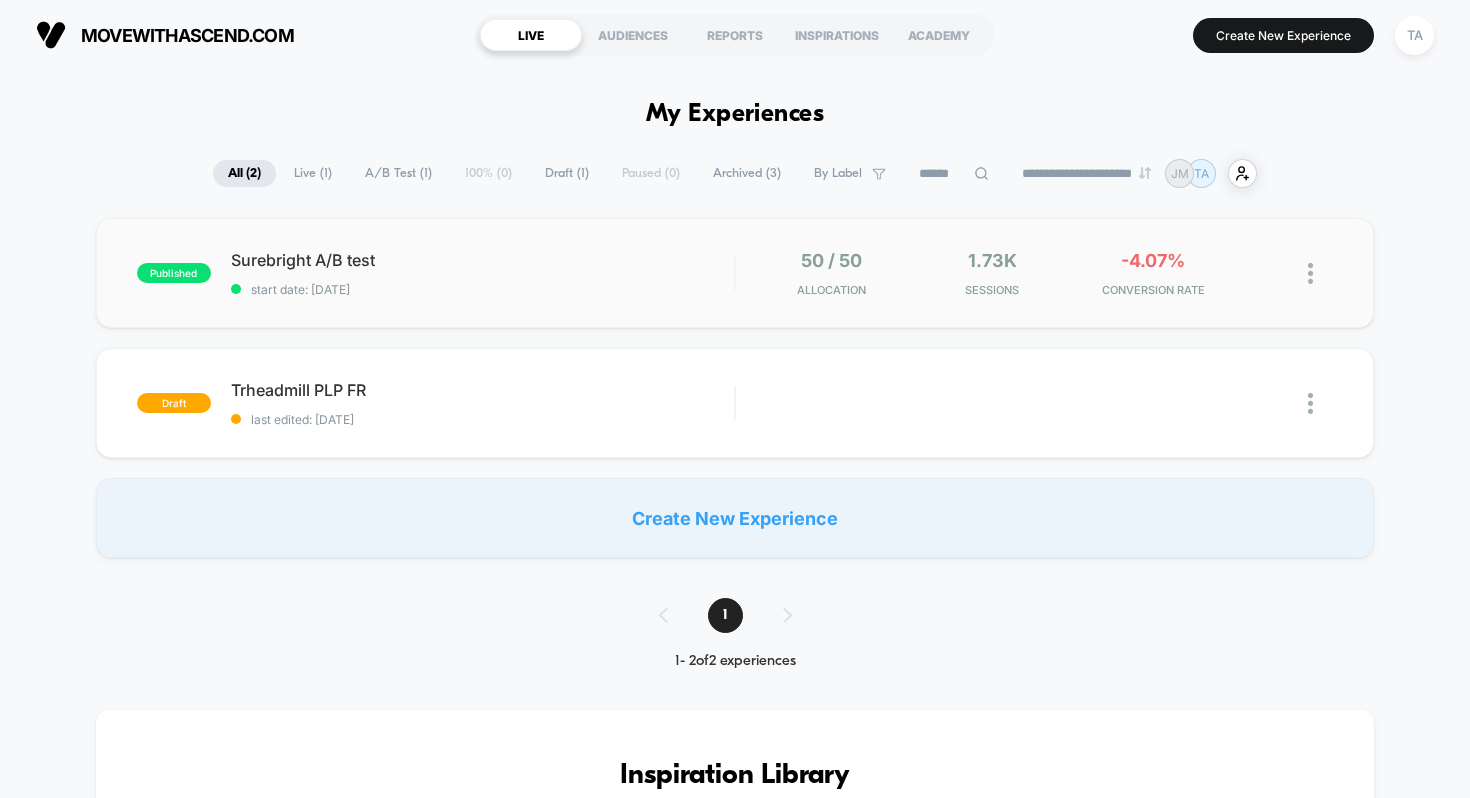 click on "published Surebright A/B test start date: [DATE] 50 / 50 Allocation 1.73k Sessions -4.07% CONVERSION RATE" at bounding box center (735, 273) 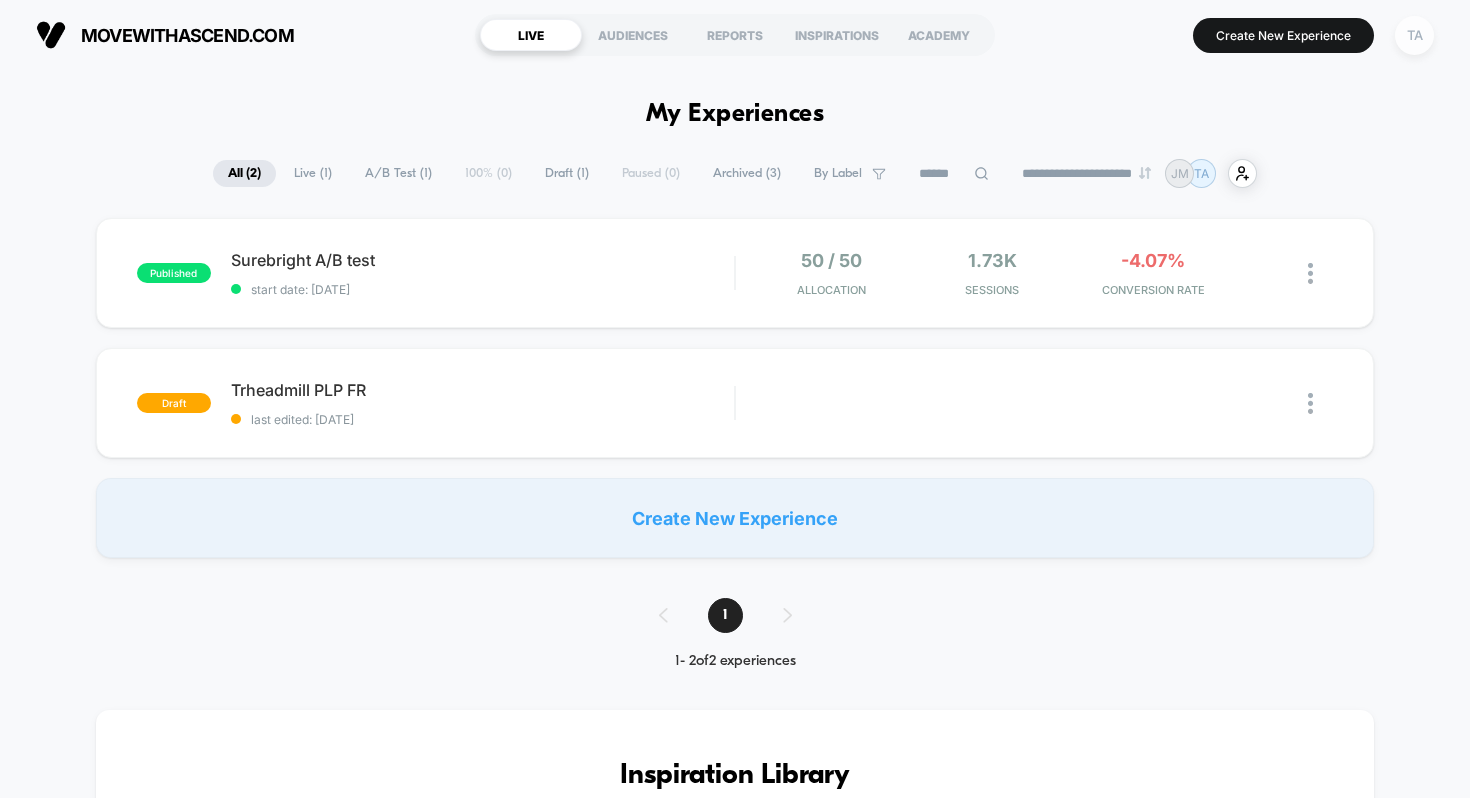 click on "TA" at bounding box center (1414, 35) 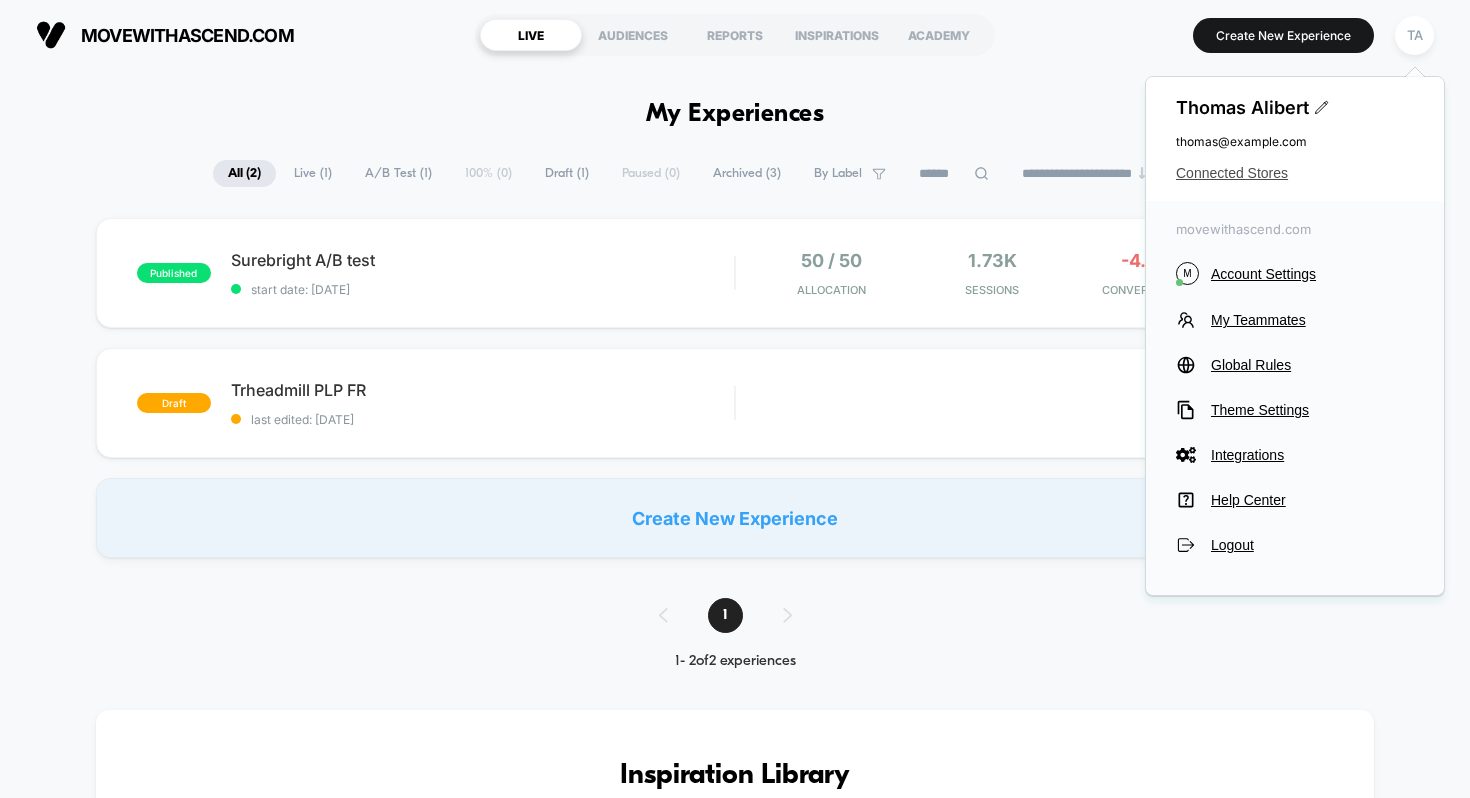 click on "Connected Stores" at bounding box center (1295, 173) 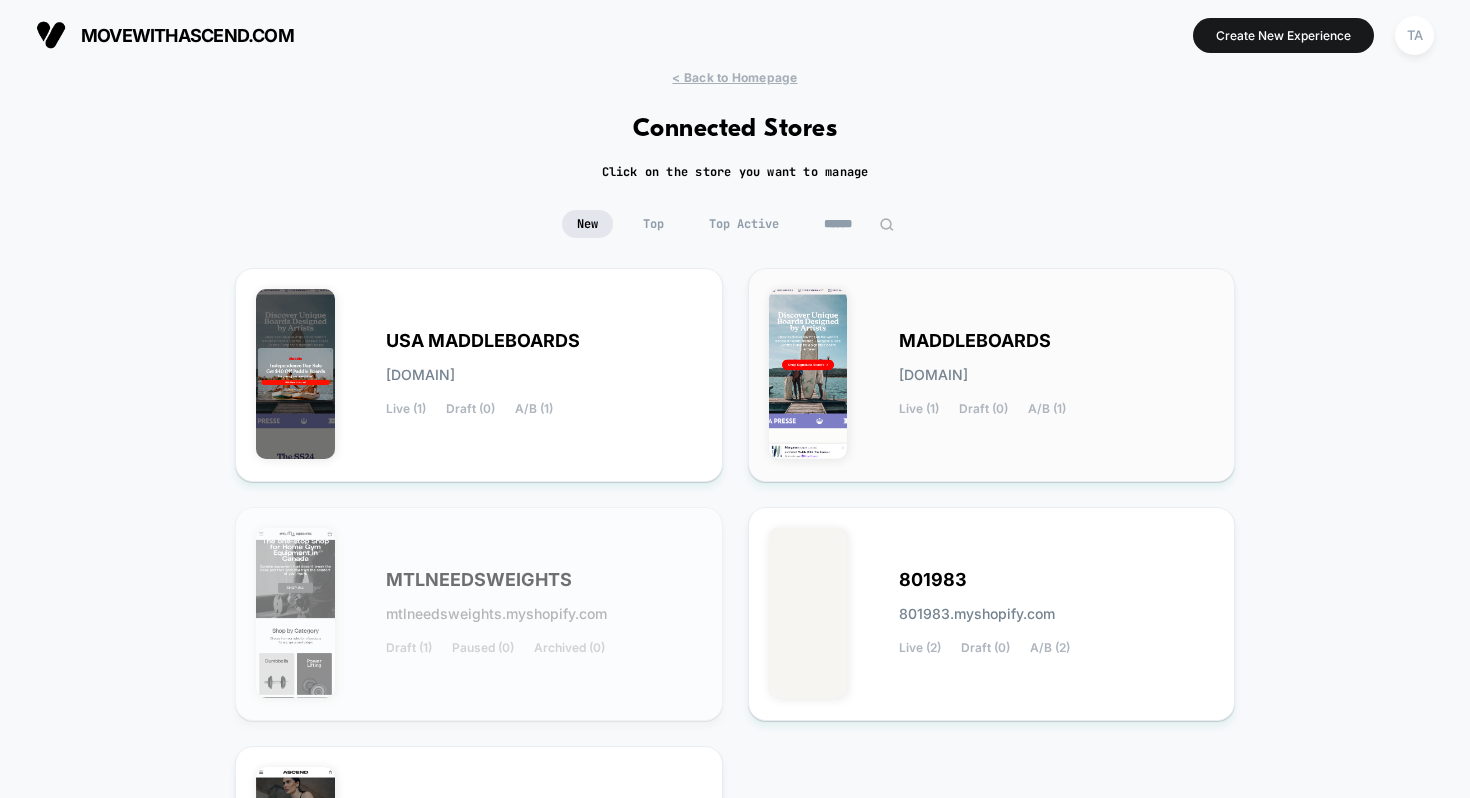 click on "[DOMAIN]" at bounding box center (420, 375) 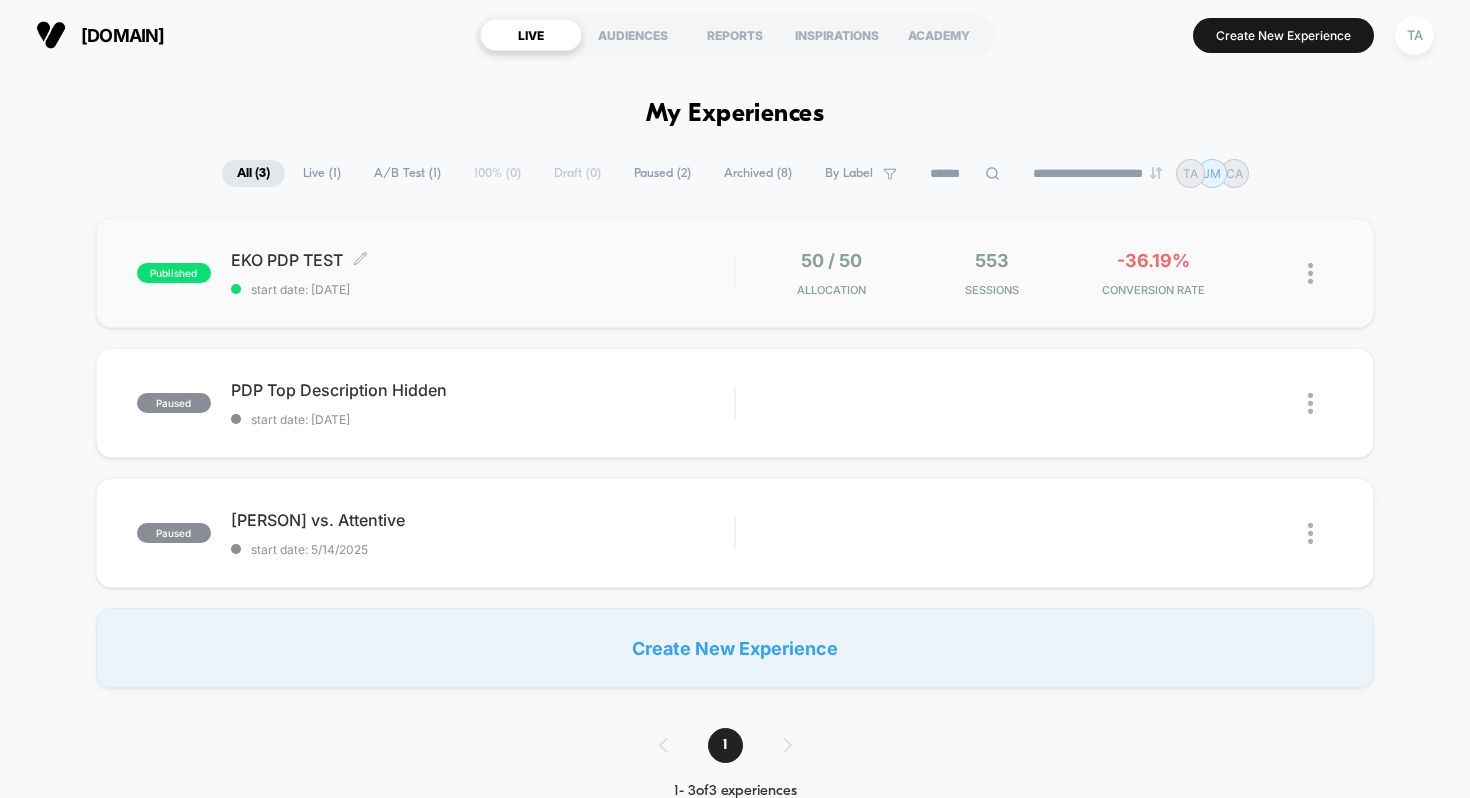 click on "EKO PDP TEST Click to edit experience details" at bounding box center [483, 260] 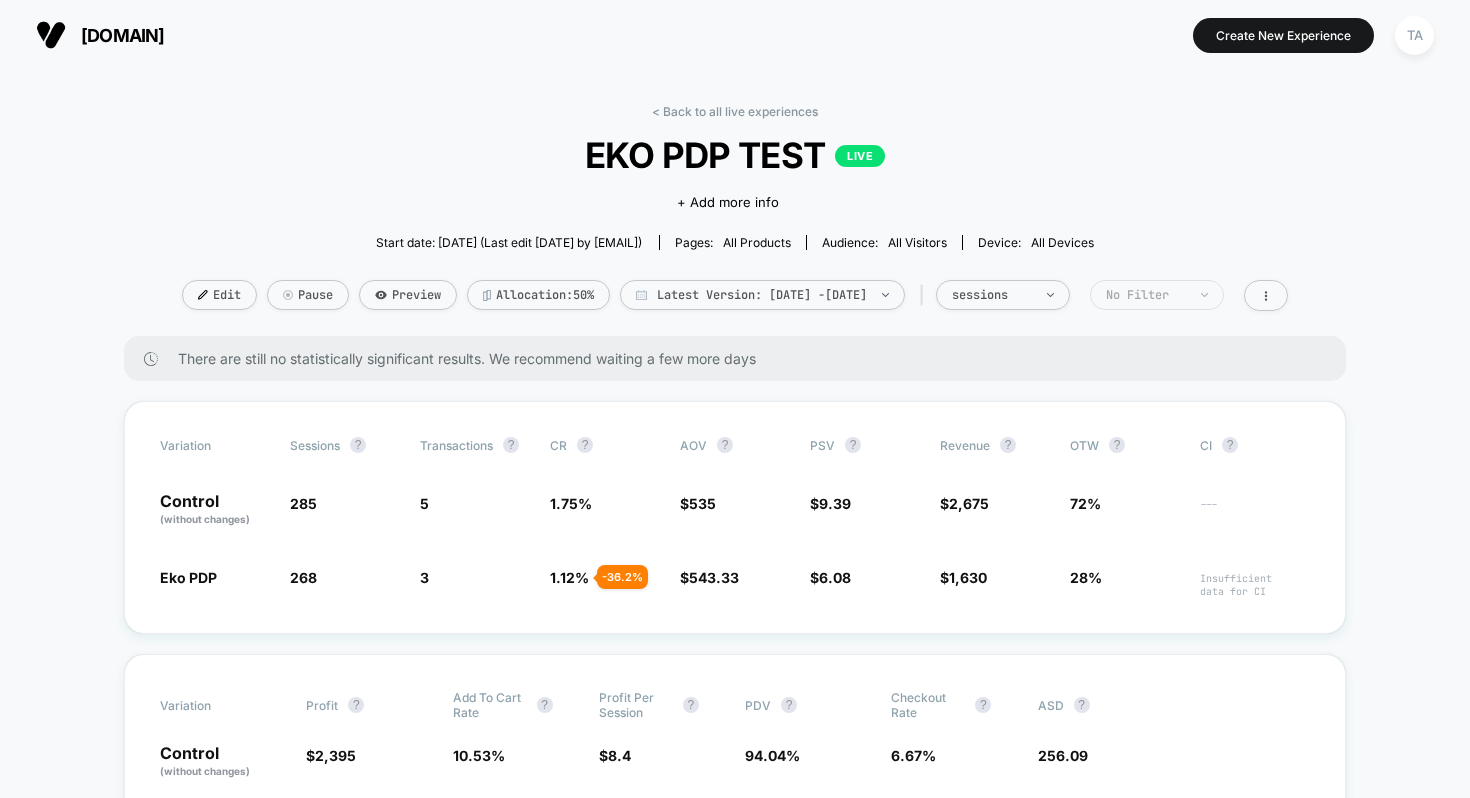 click on "No Filter" at bounding box center [1003, 295] 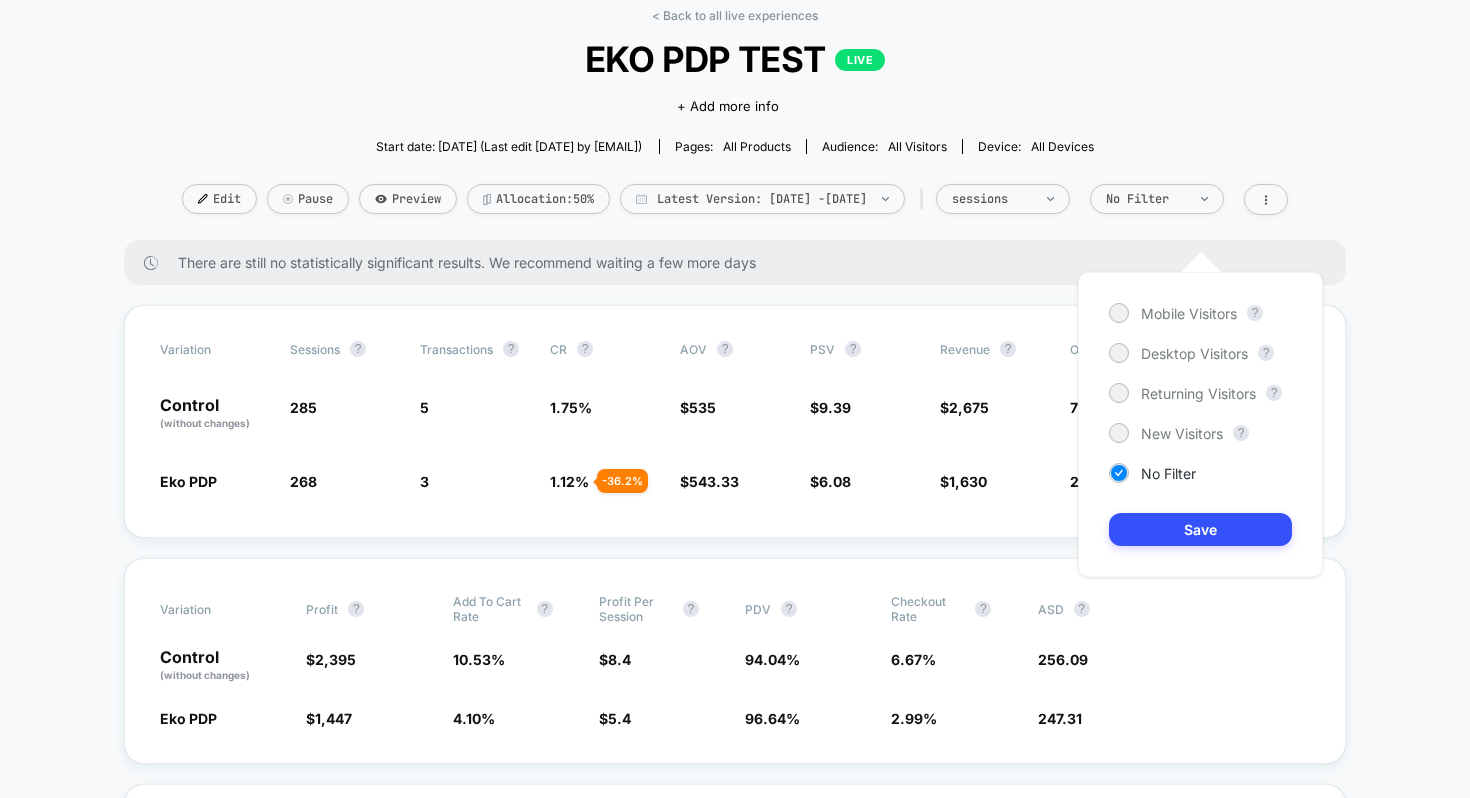 scroll, scrollTop: 95, scrollLeft: 0, axis: vertical 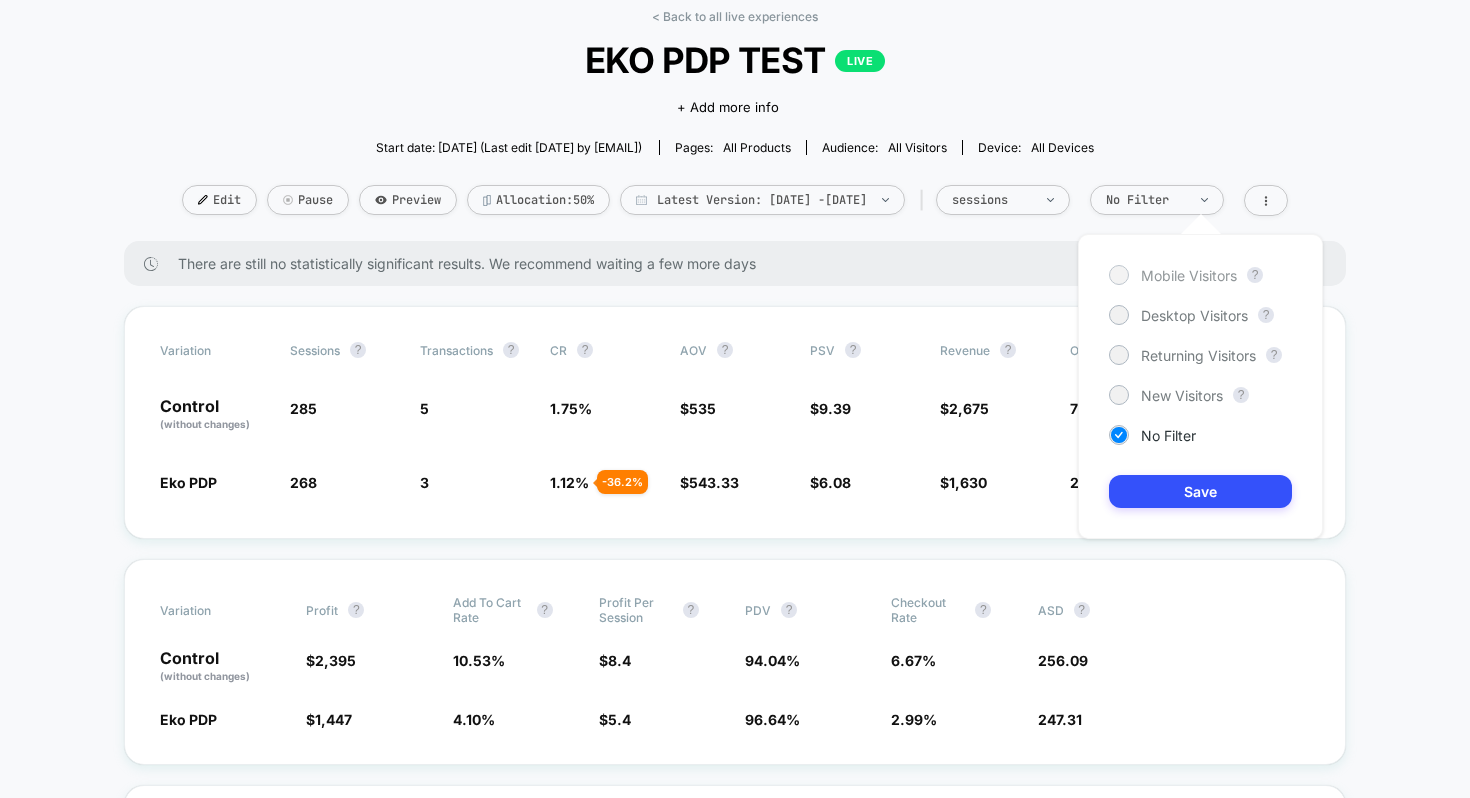 click on "Mobile Visitors" at bounding box center (1173, 275) 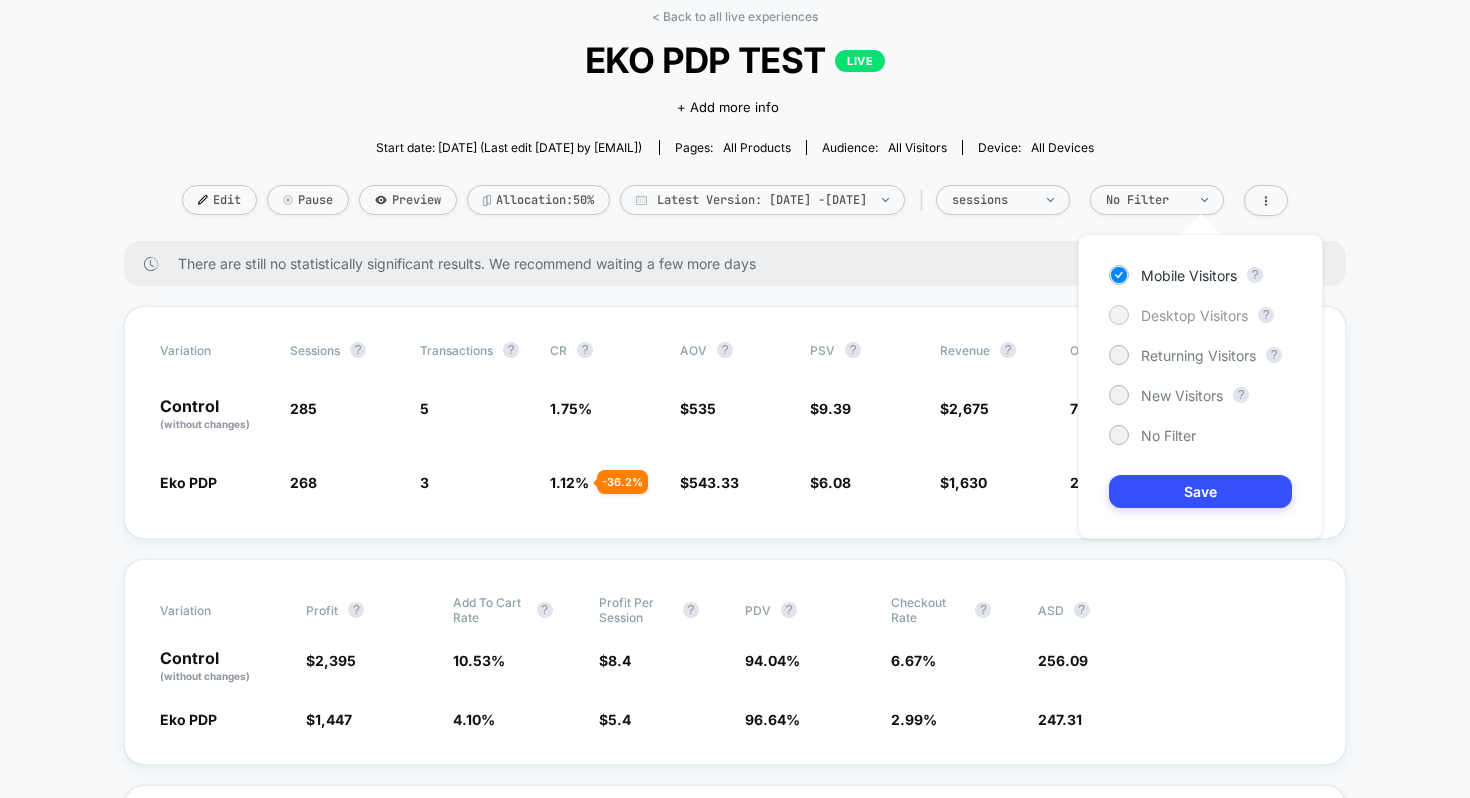 click at bounding box center (1118, 314) 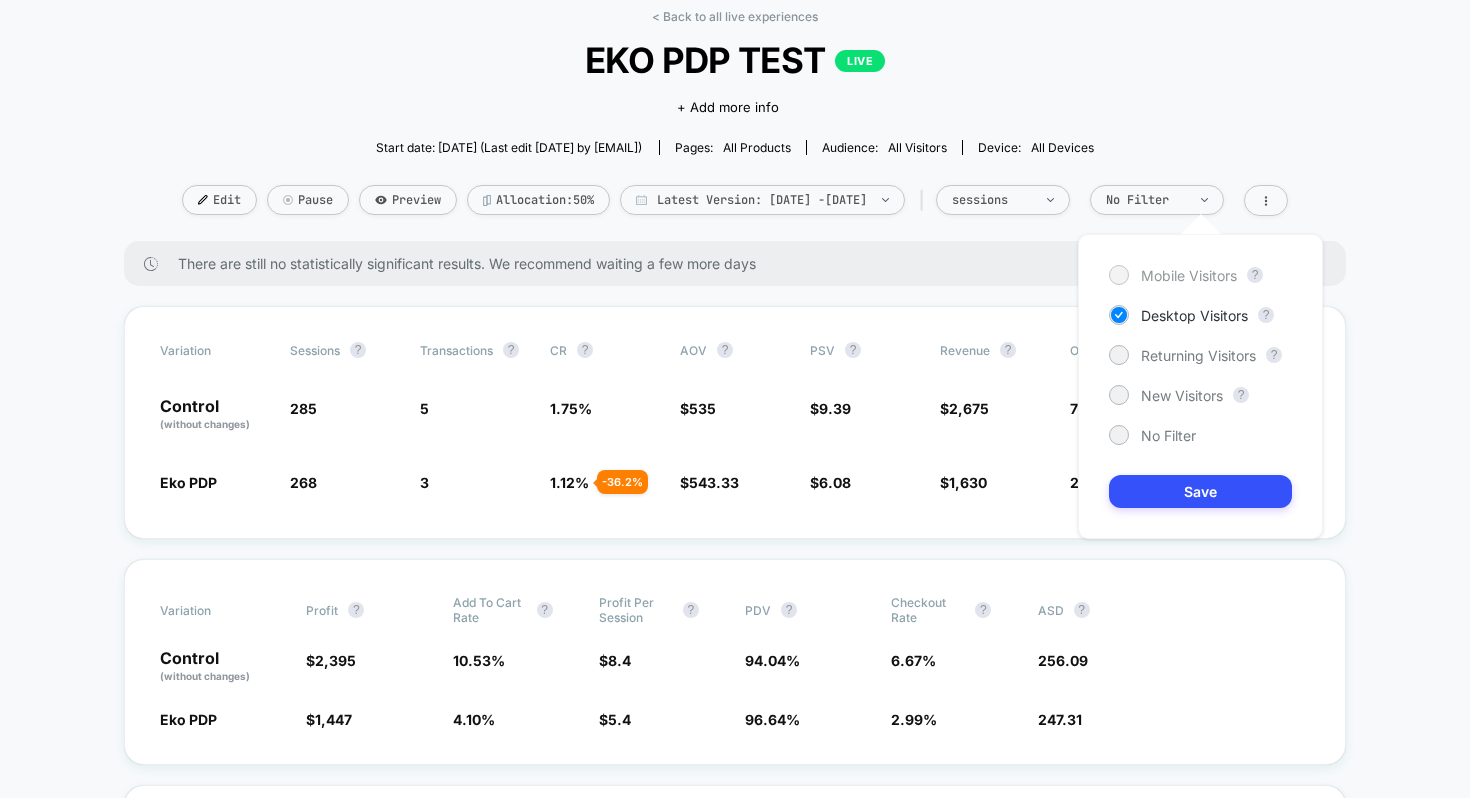click at bounding box center (1118, 274) 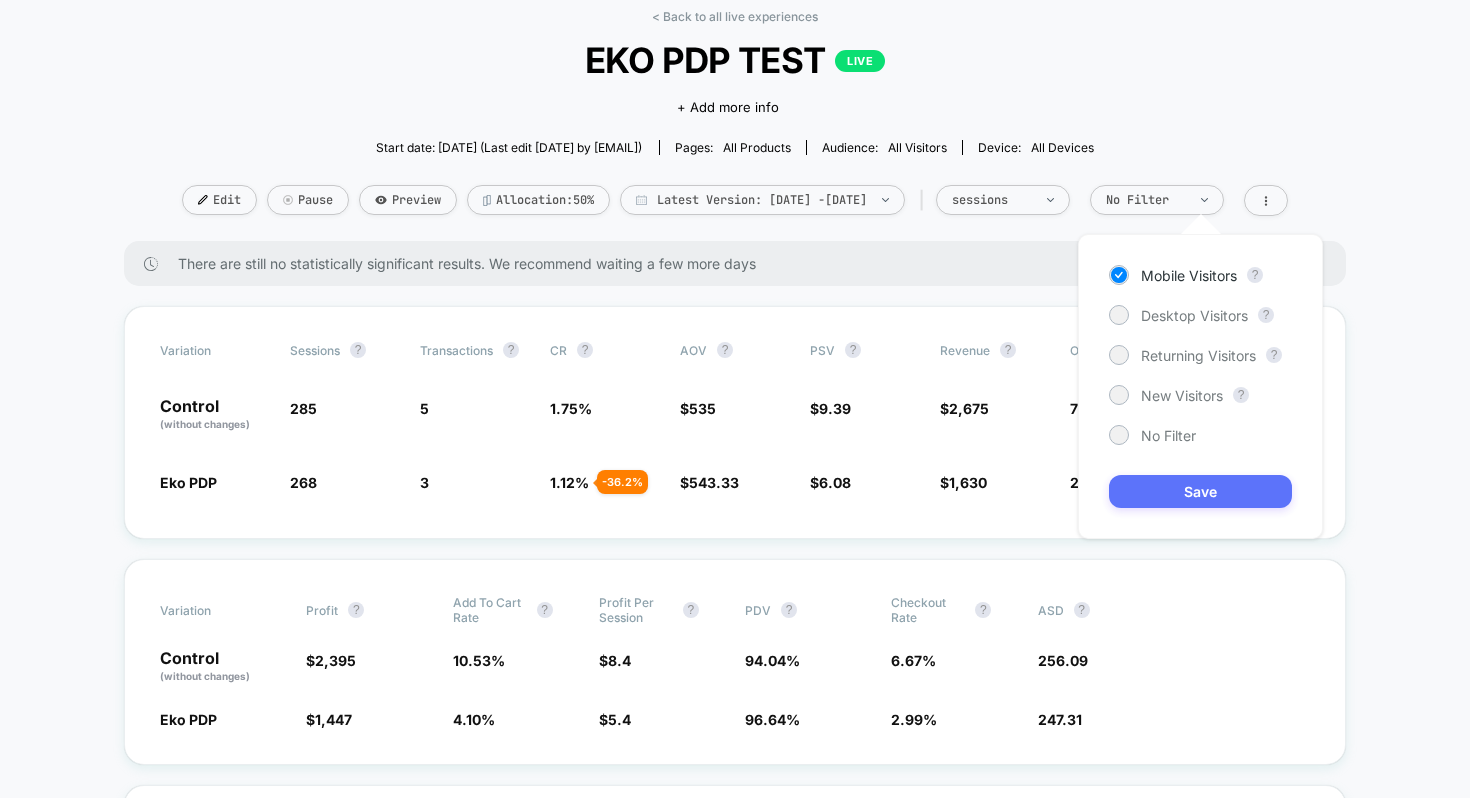 click on "Save" at bounding box center [1200, 491] 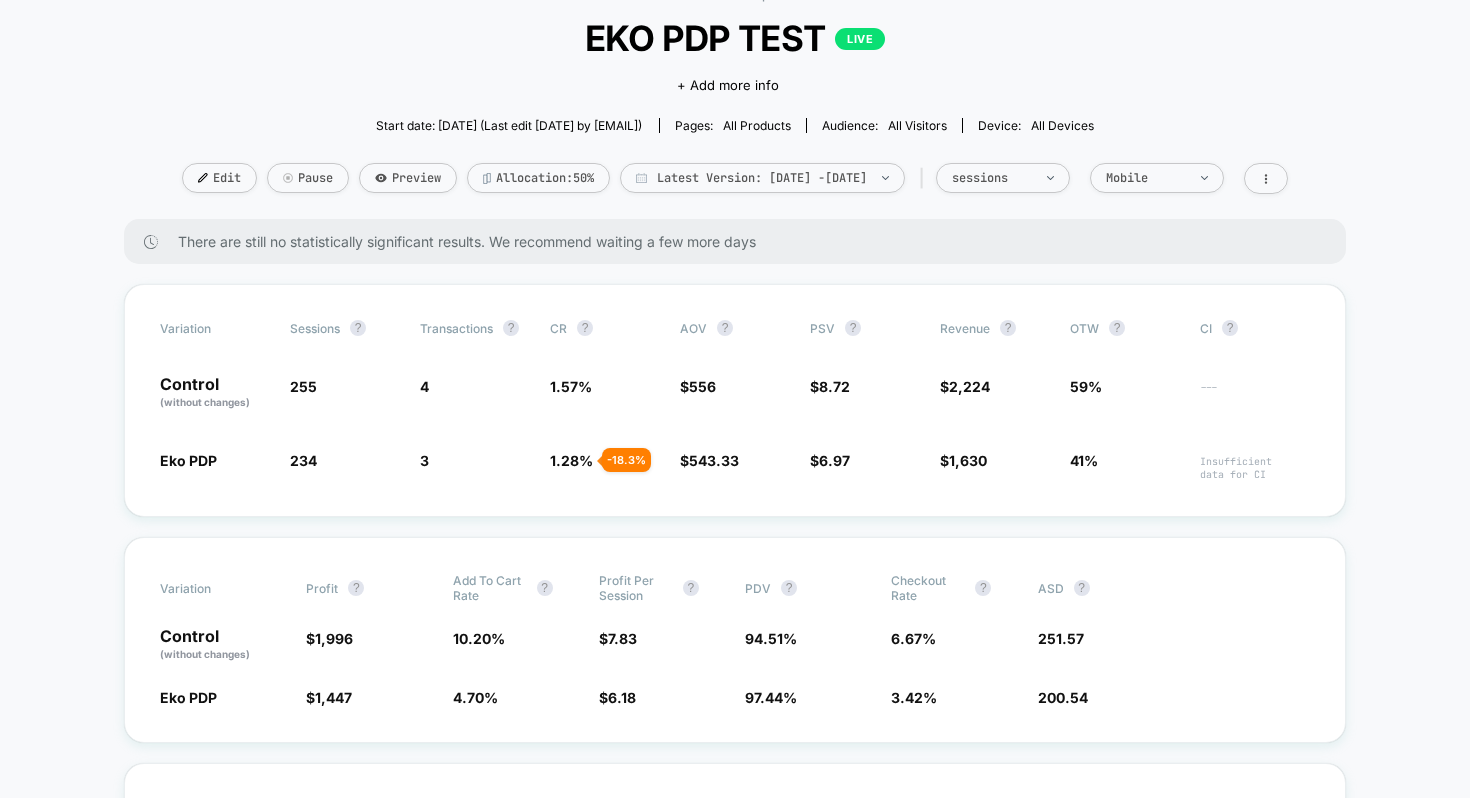 scroll, scrollTop: 120, scrollLeft: 0, axis: vertical 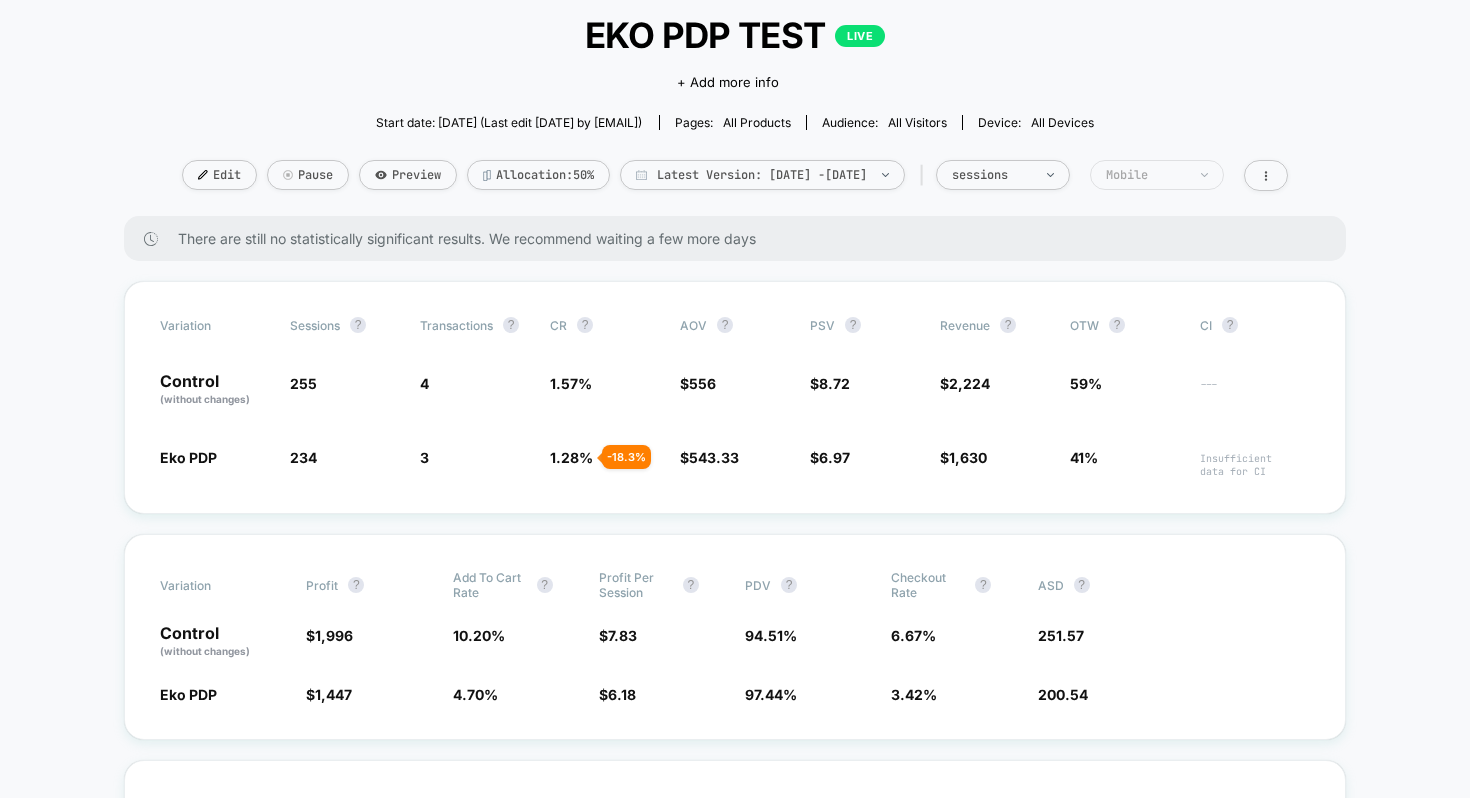 click on "Mobile" at bounding box center [992, 175] 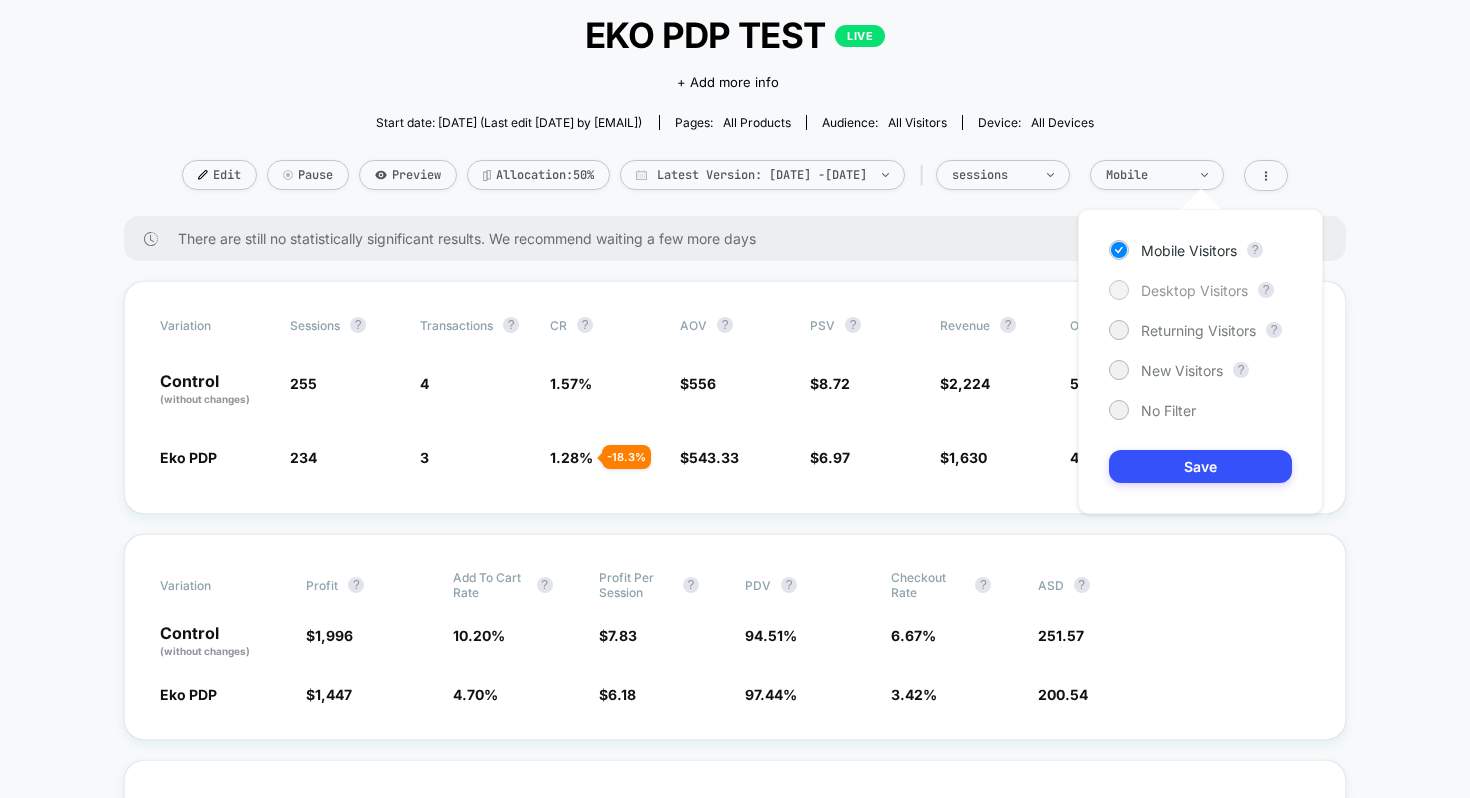 click at bounding box center (1118, 289) 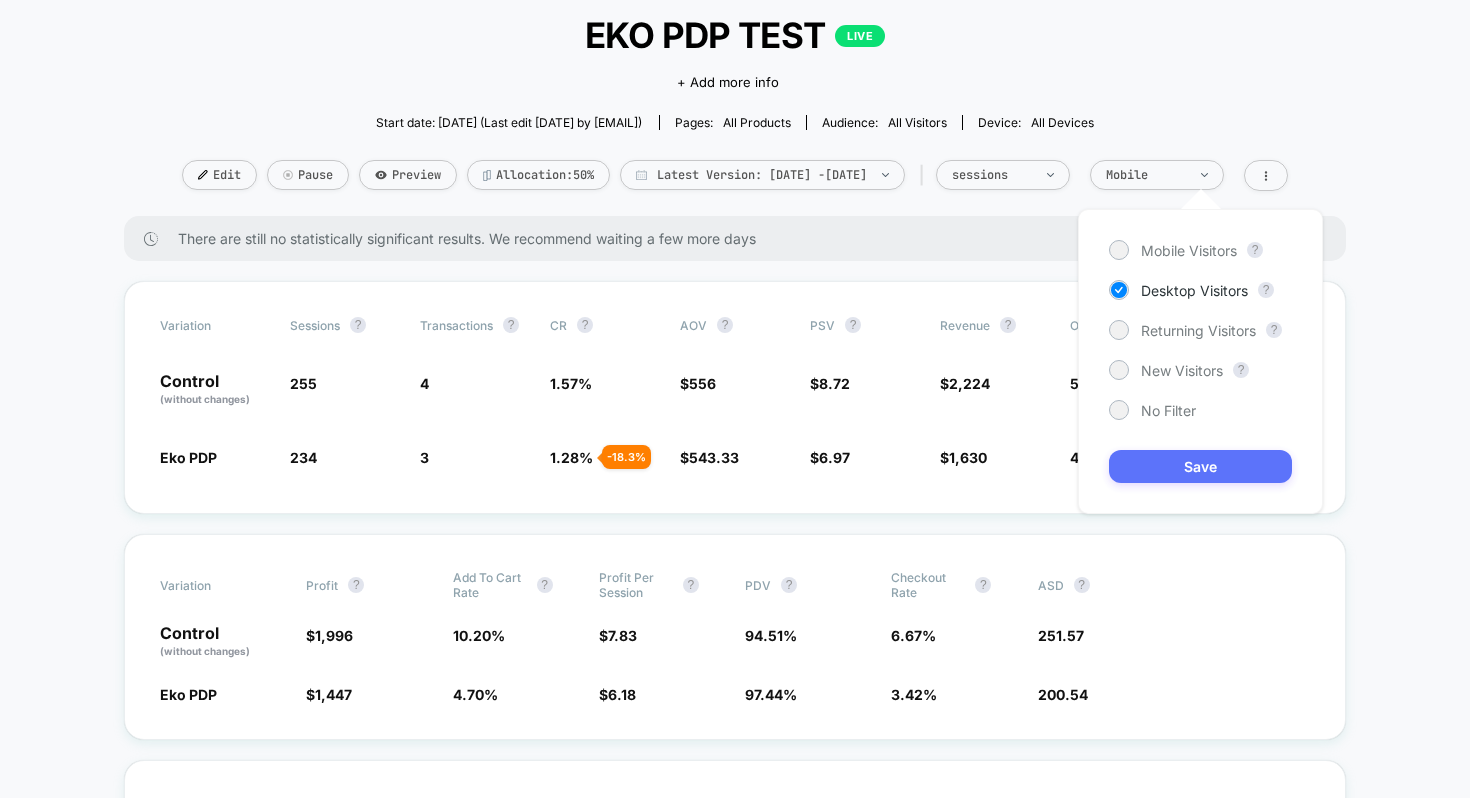 click on "Save" at bounding box center (1200, 466) 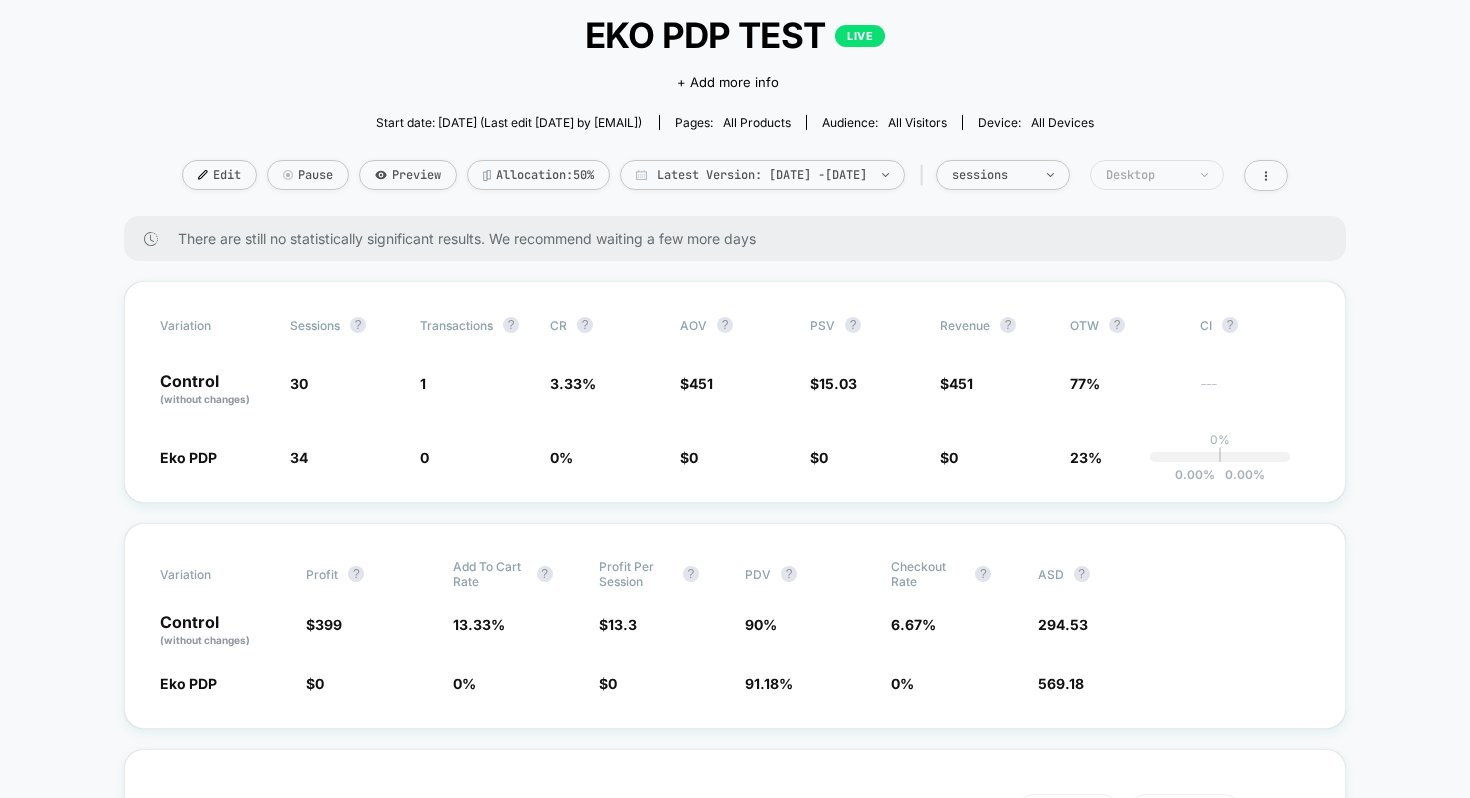 click on "Desktop" at bounding box center (1003, 175) 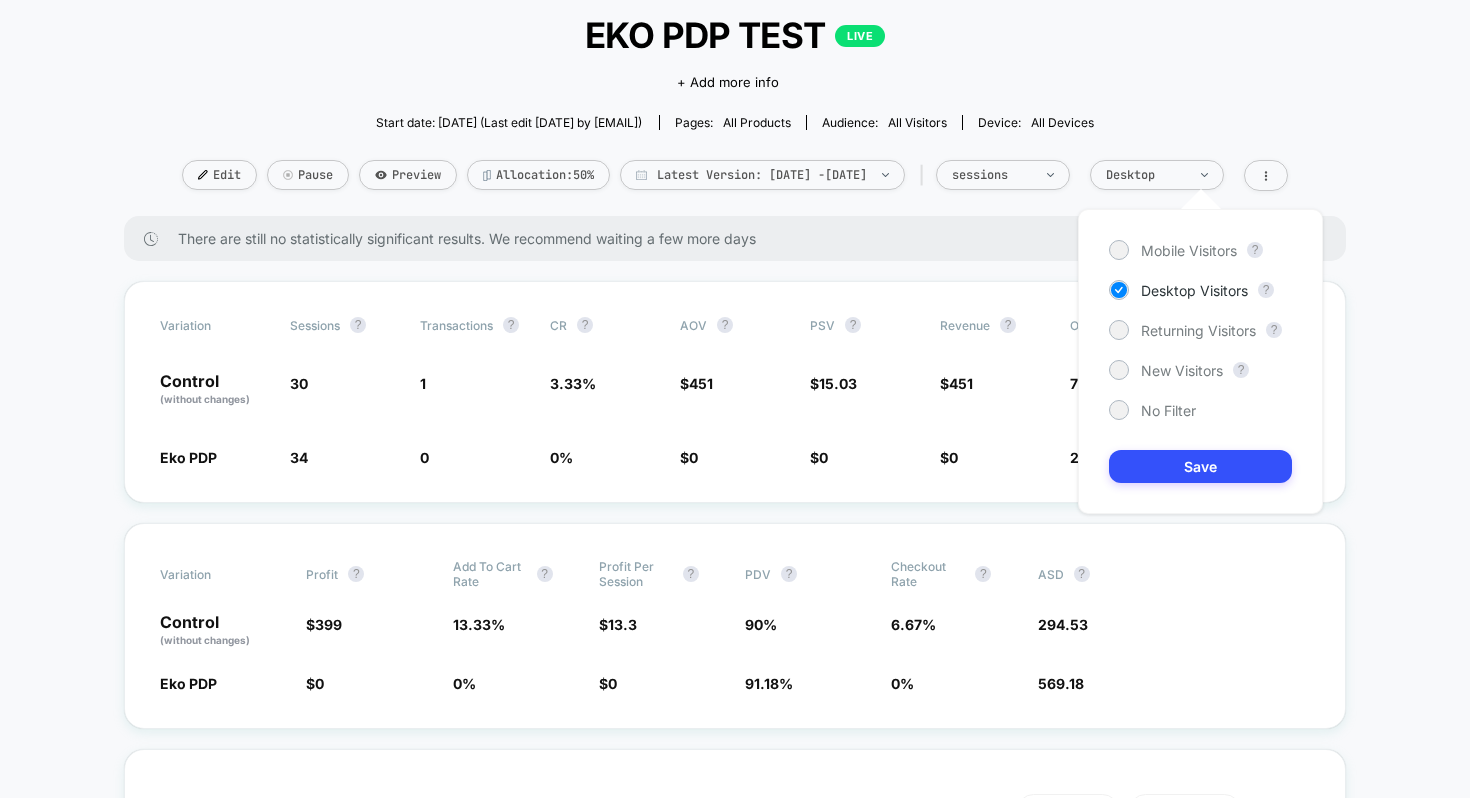 click on "Mobile Visitors ? Desktop Visitors ? Returning Visitors ? New Visitors ? No Filter Save" at bounding box center [1200, 361] 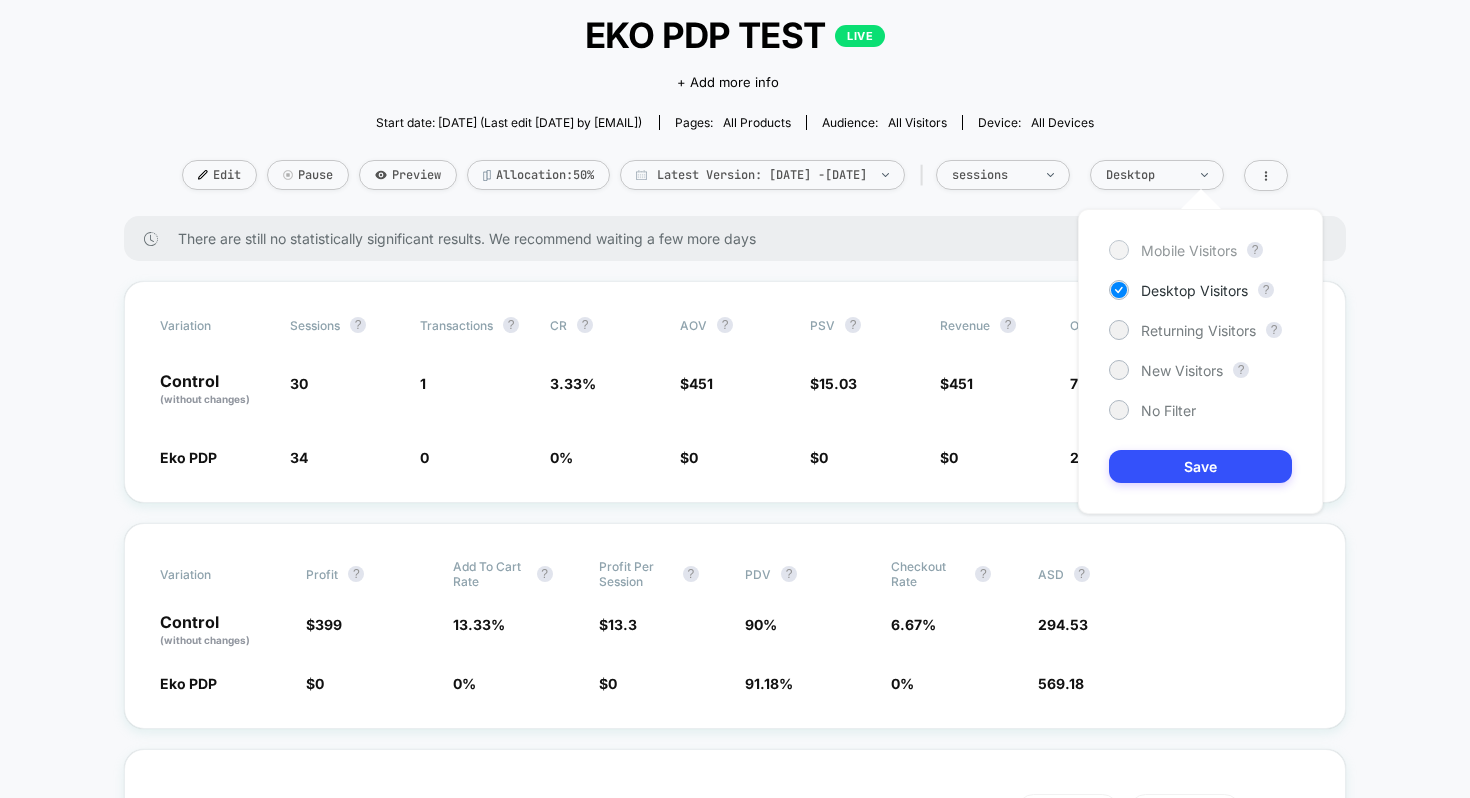 click at bounding box center (1118, 249) 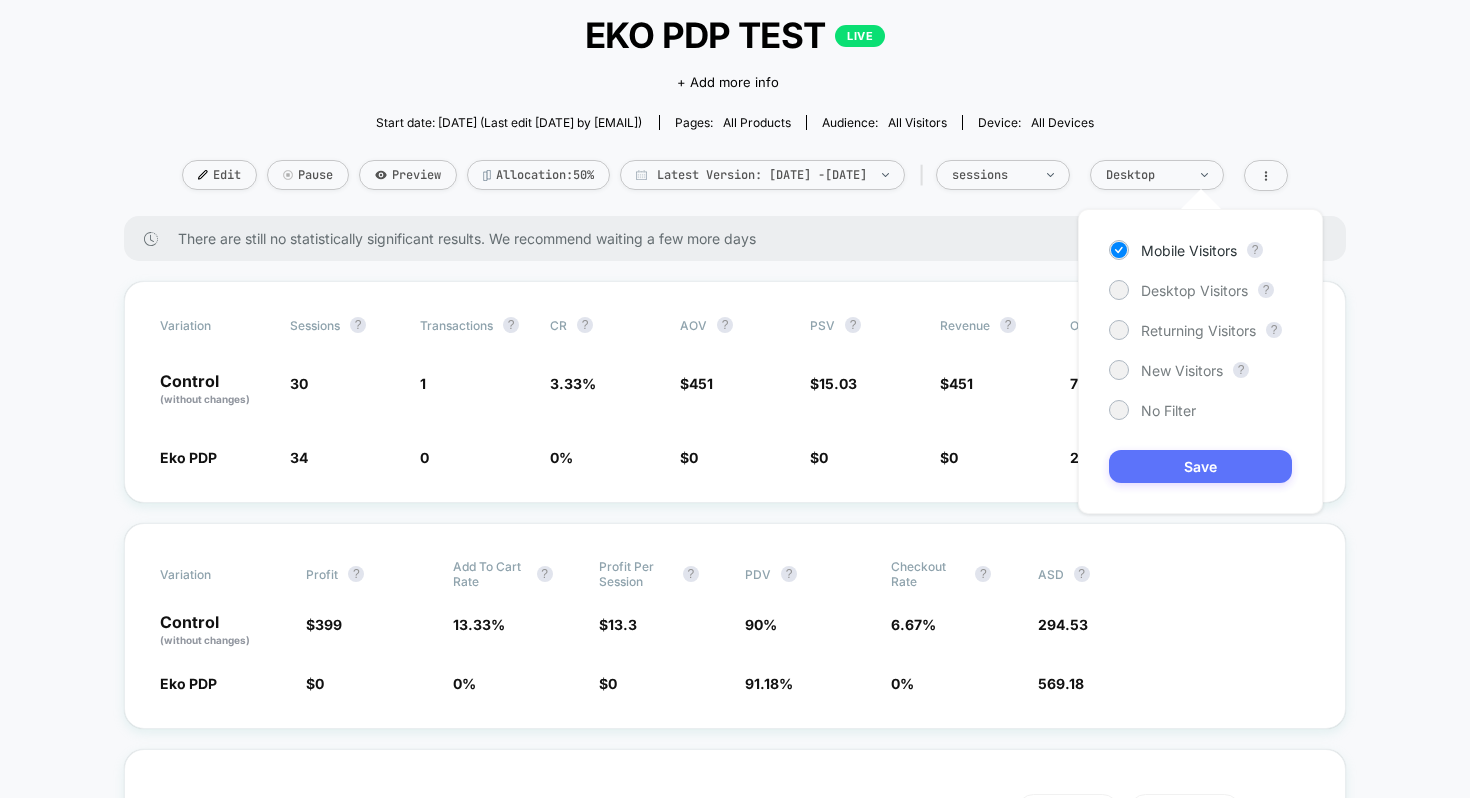 click on "Save" at bounding box center (1200, 466) 